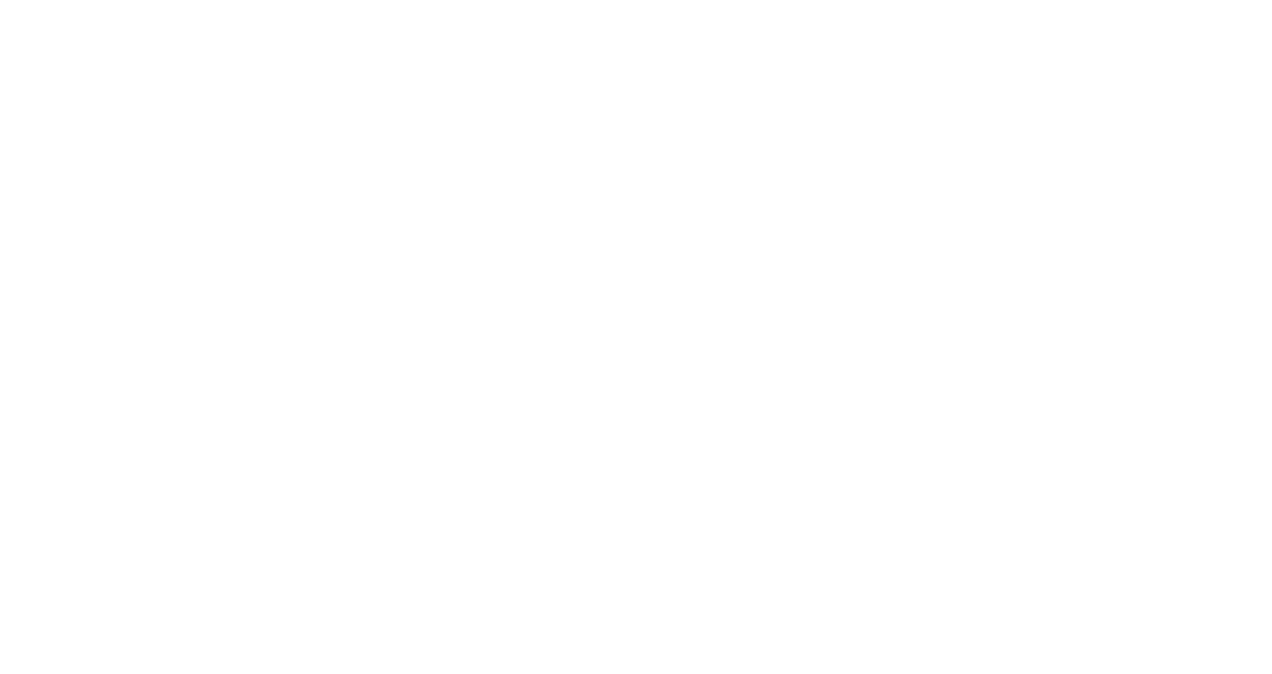 scroll, scrollTop: 0, scrollLeft: 0, axis: both 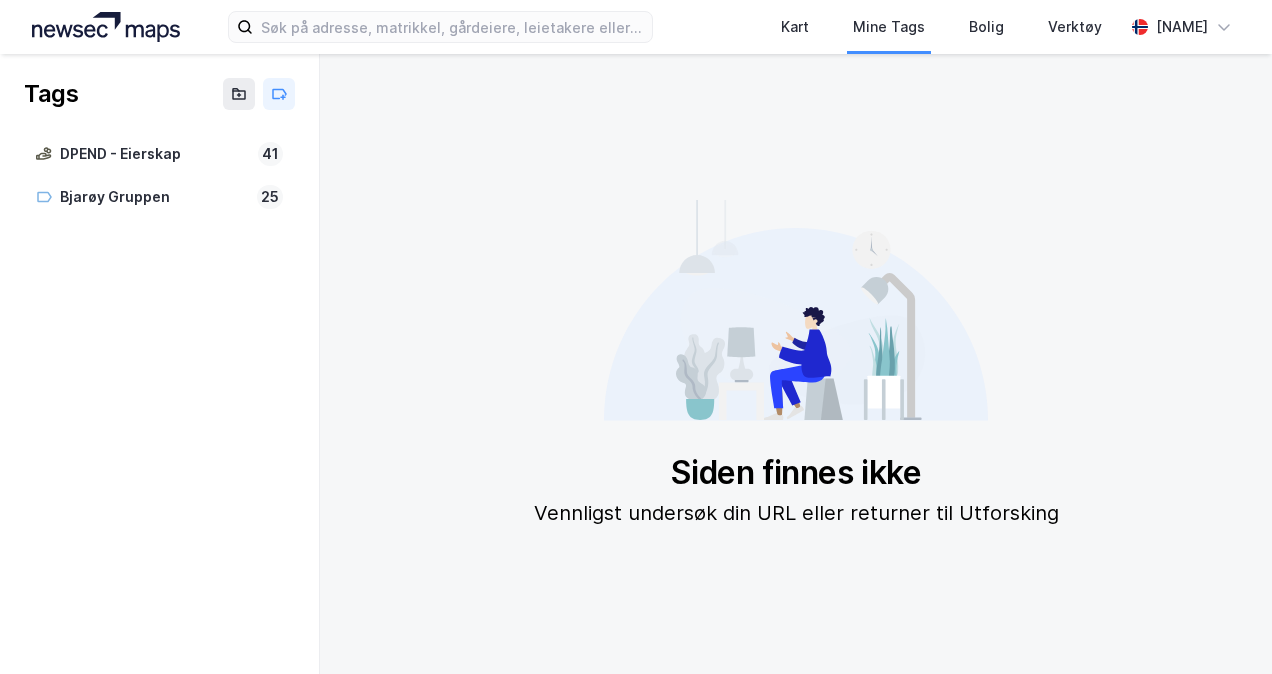 click on "Kart Mine Tags Bolig Verktøy [NAME]" at bounding box center (636, 27) 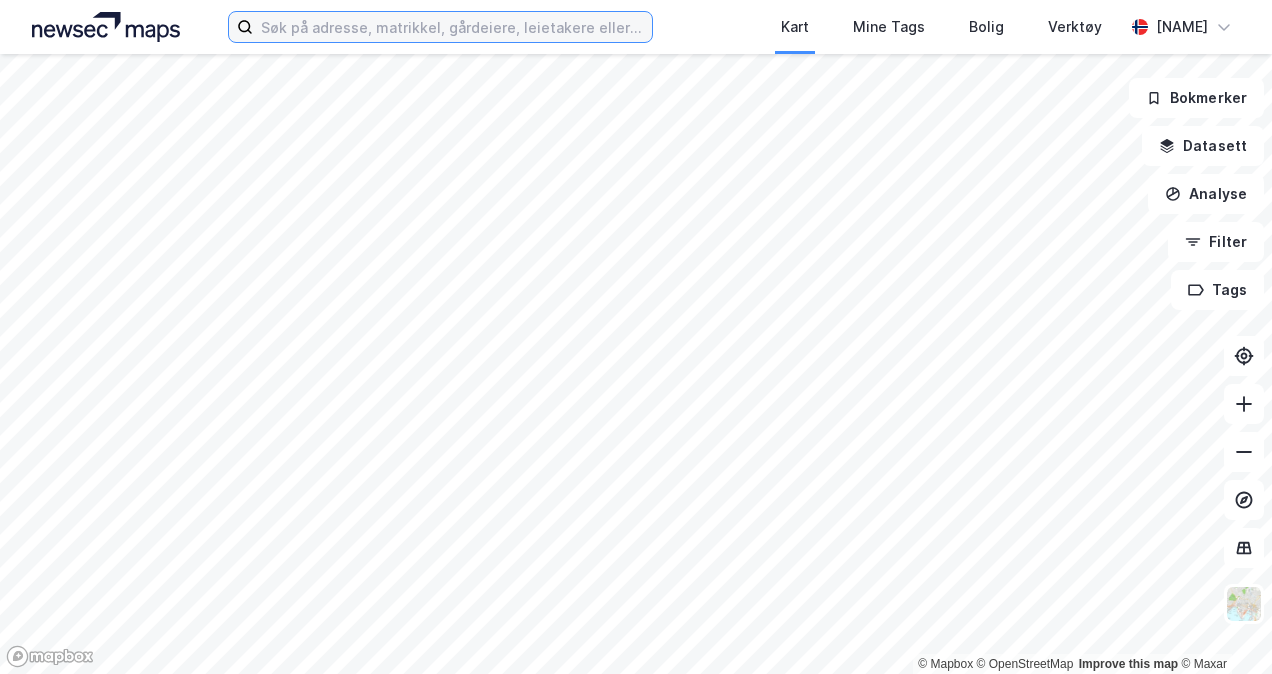 click at bounding box center [452, 27] 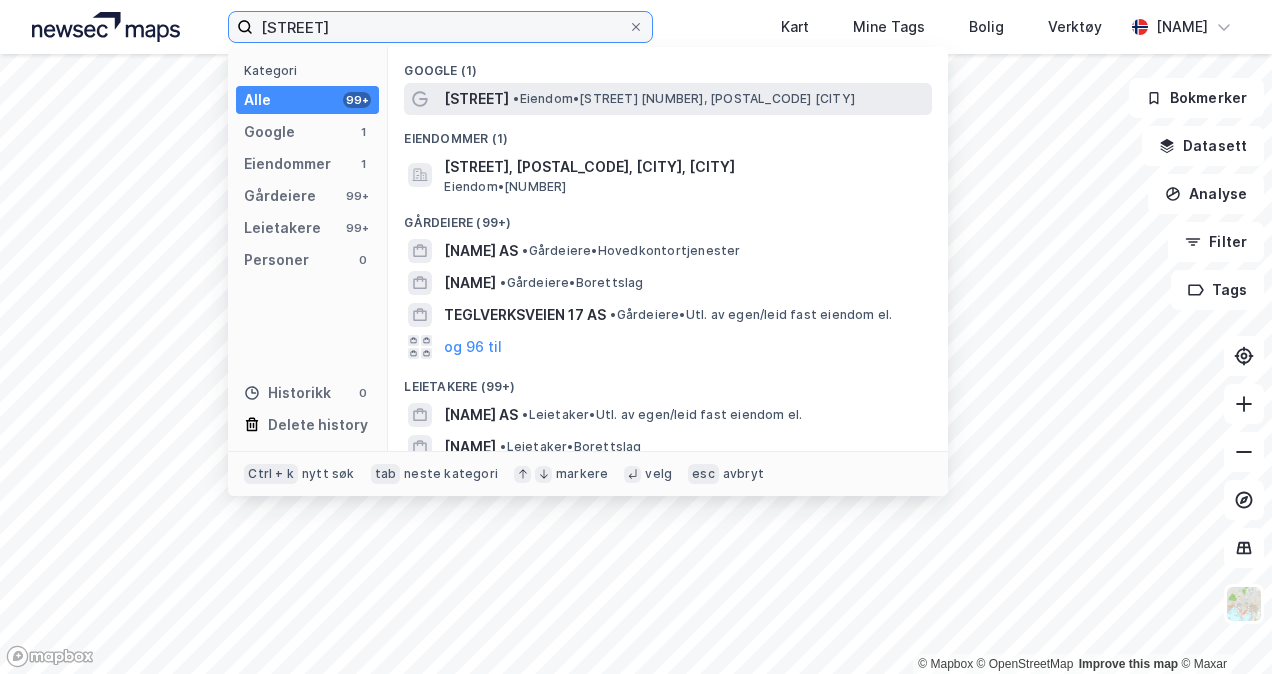 type on "[STREET]" 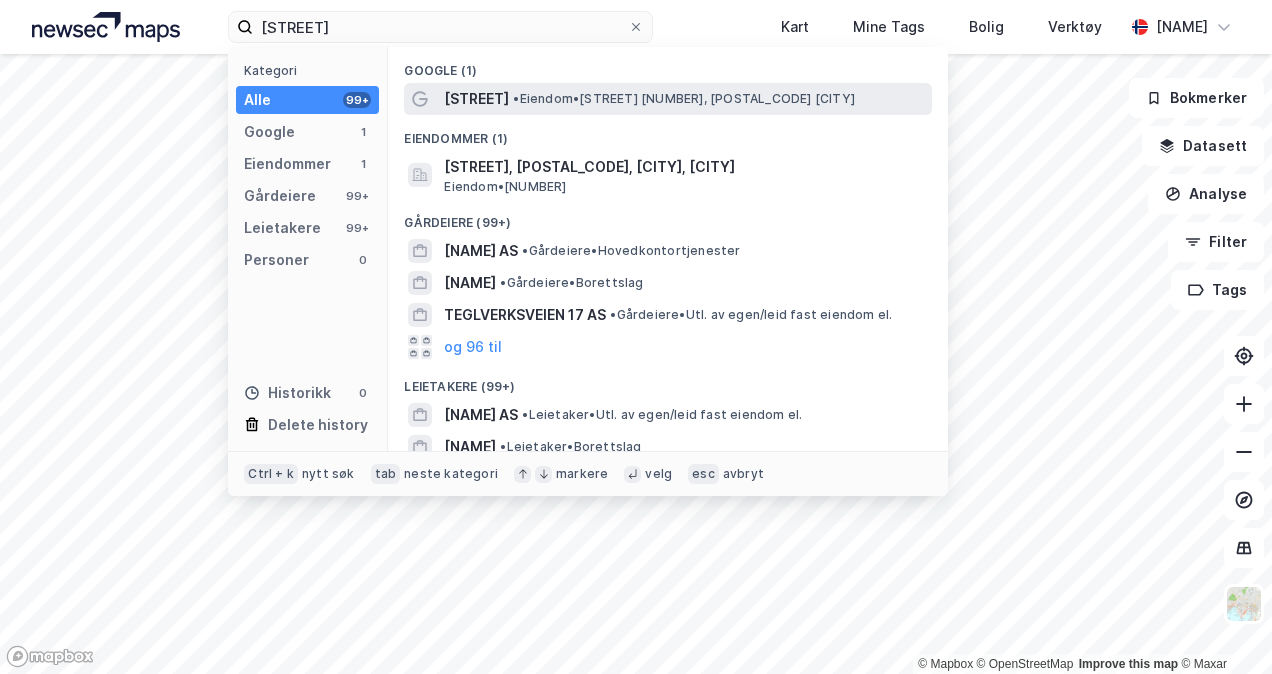 click on "[STREET]" at bounding box center [476, 99] 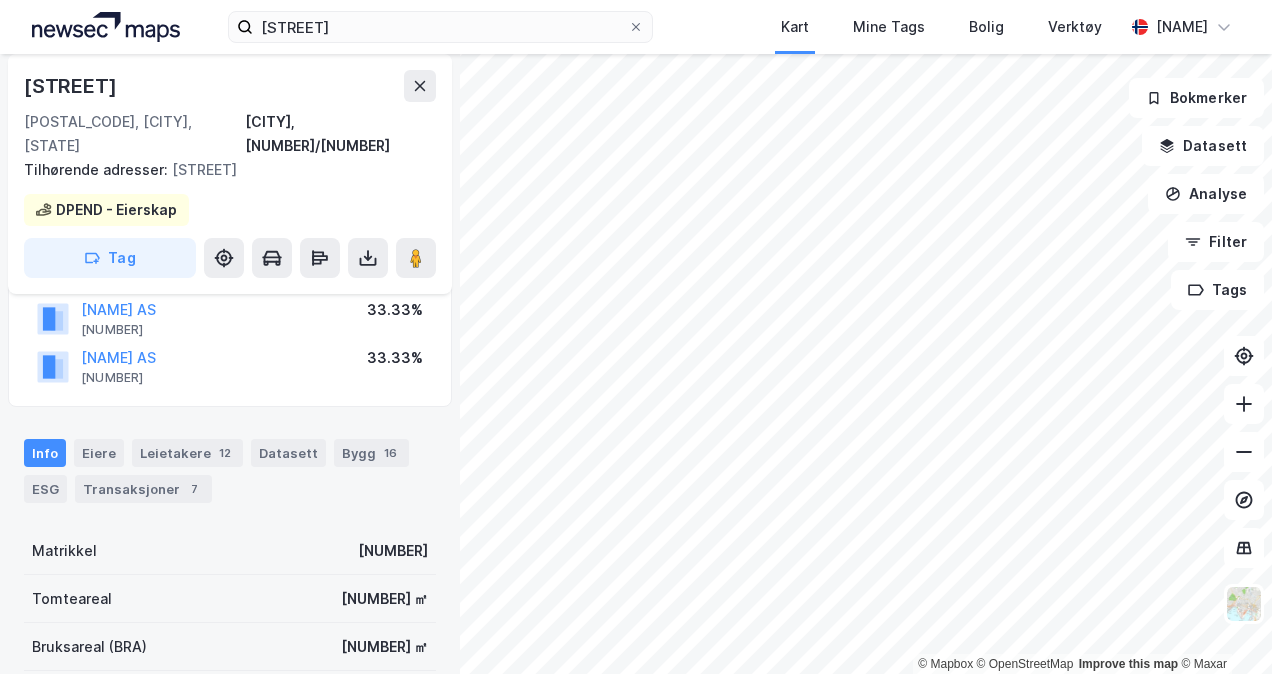 scroll, scrollTop: 300, scrollLeft: 0, axis: vertical 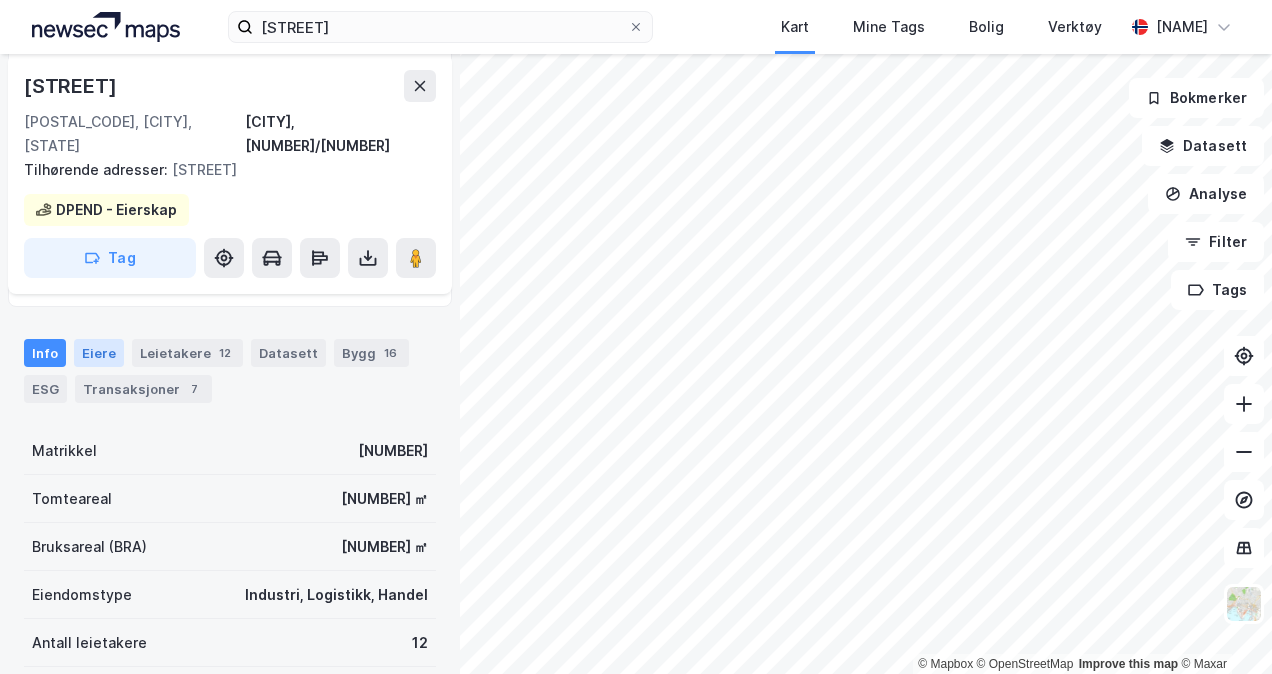 click on "Eiere" at bounding box center (99, 353) 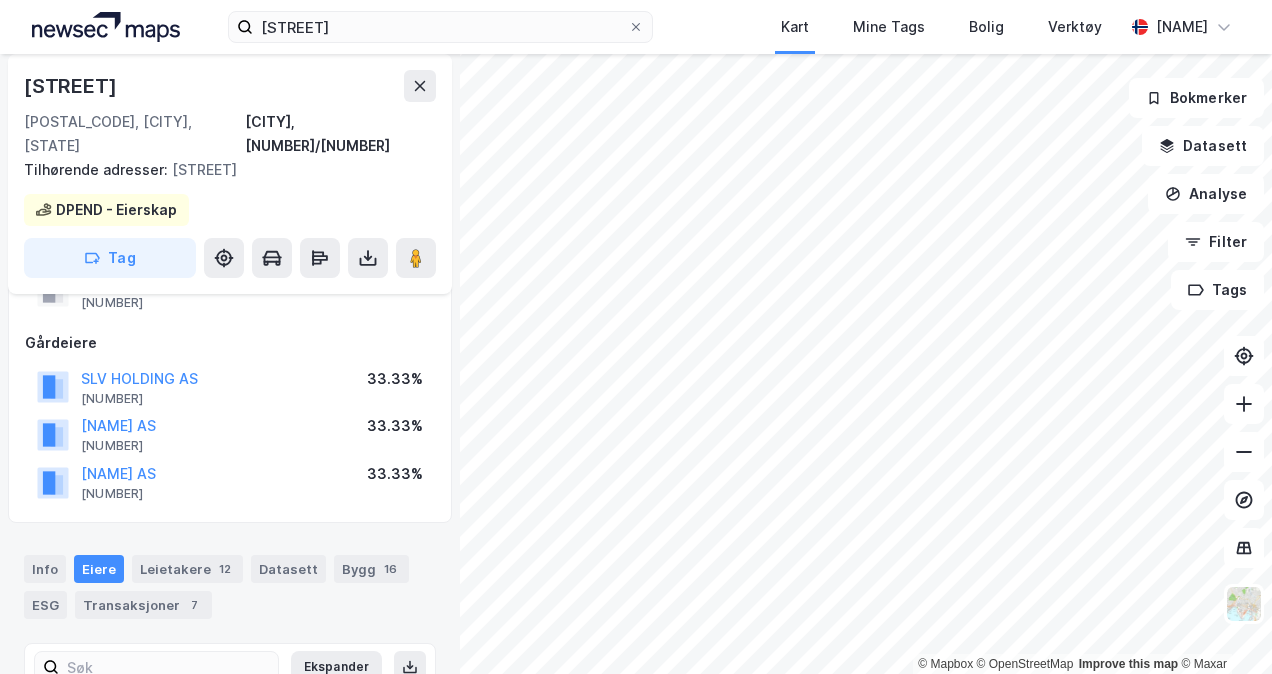scroll, scrollTop: 55, scrollLeft: 0, axis: vertical 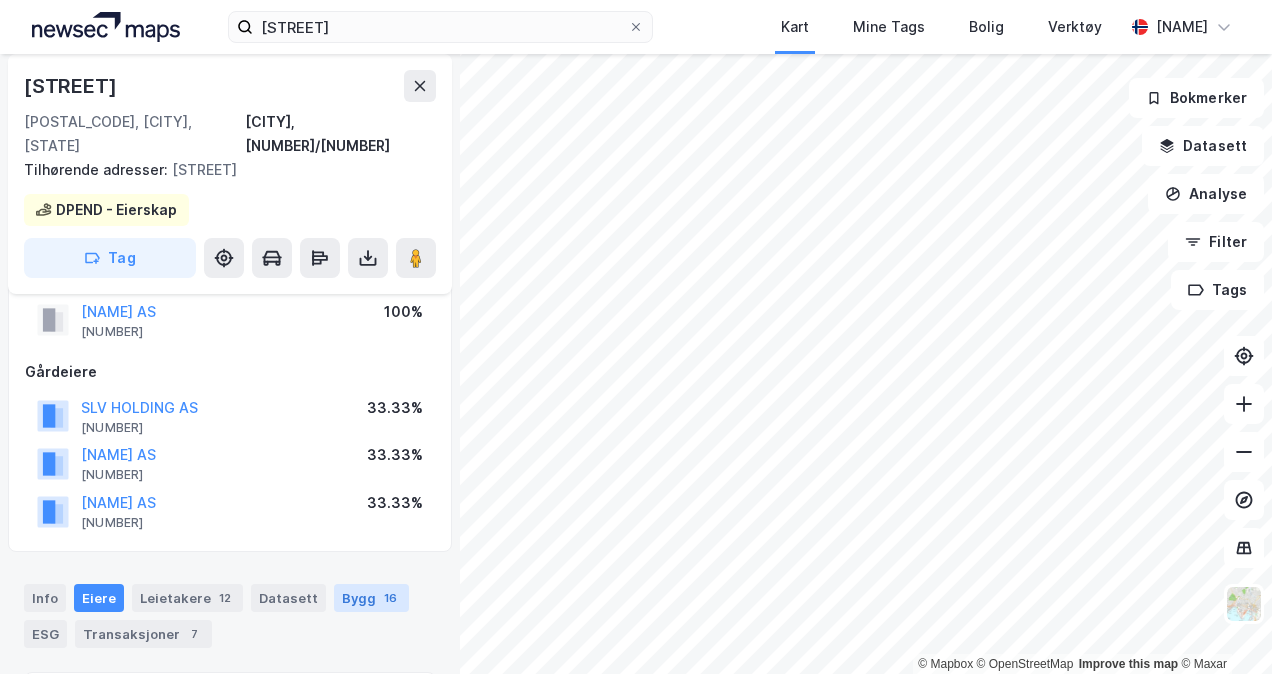 click on "Bygg [NUMBER]" at bounding box center [371, 598] 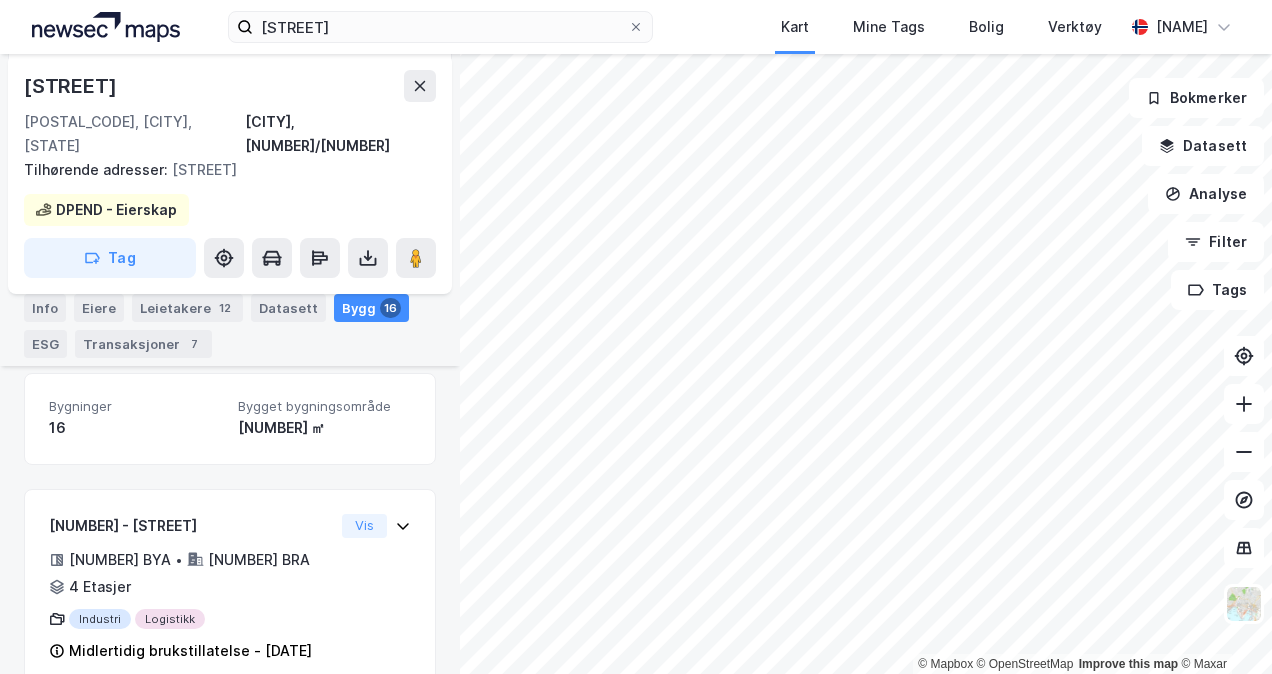 scroll, scrollTop: 355, scrollLeft: 0, axis: vertical 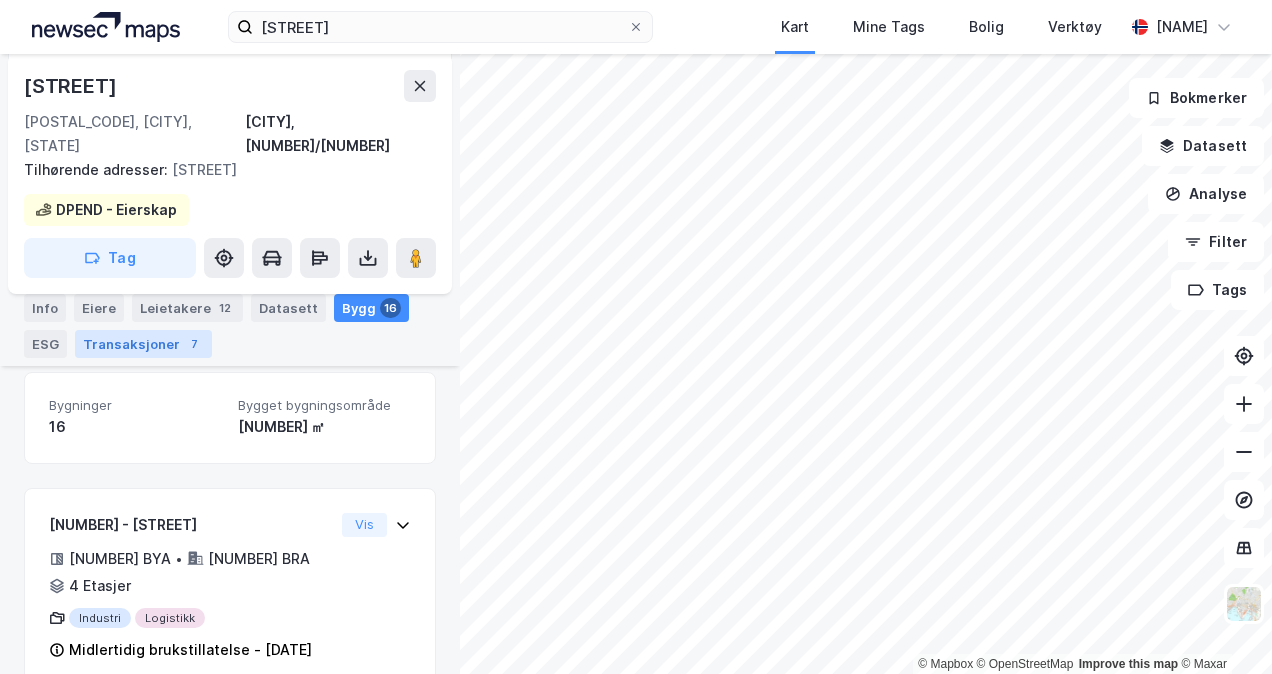 click on "Transaksjoner 7" at bounding box center (143, 344) 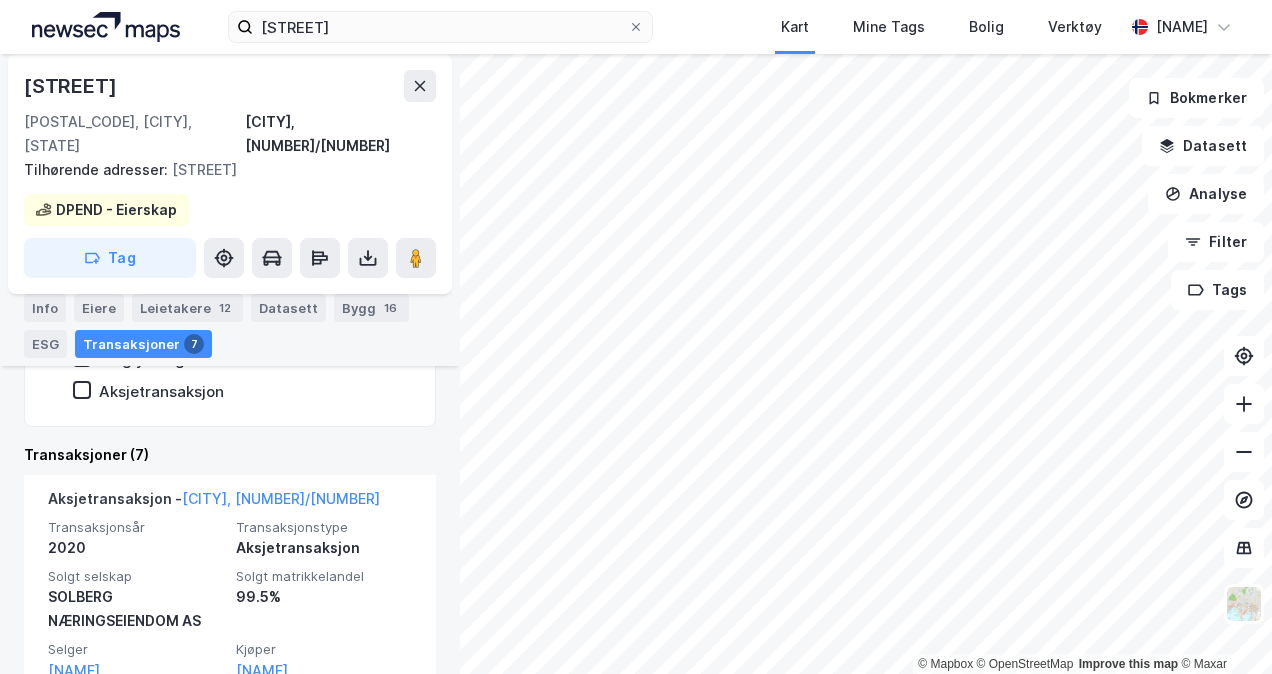 scroll, scrollTop: 703, scrollLeft: 0, axis: vertical 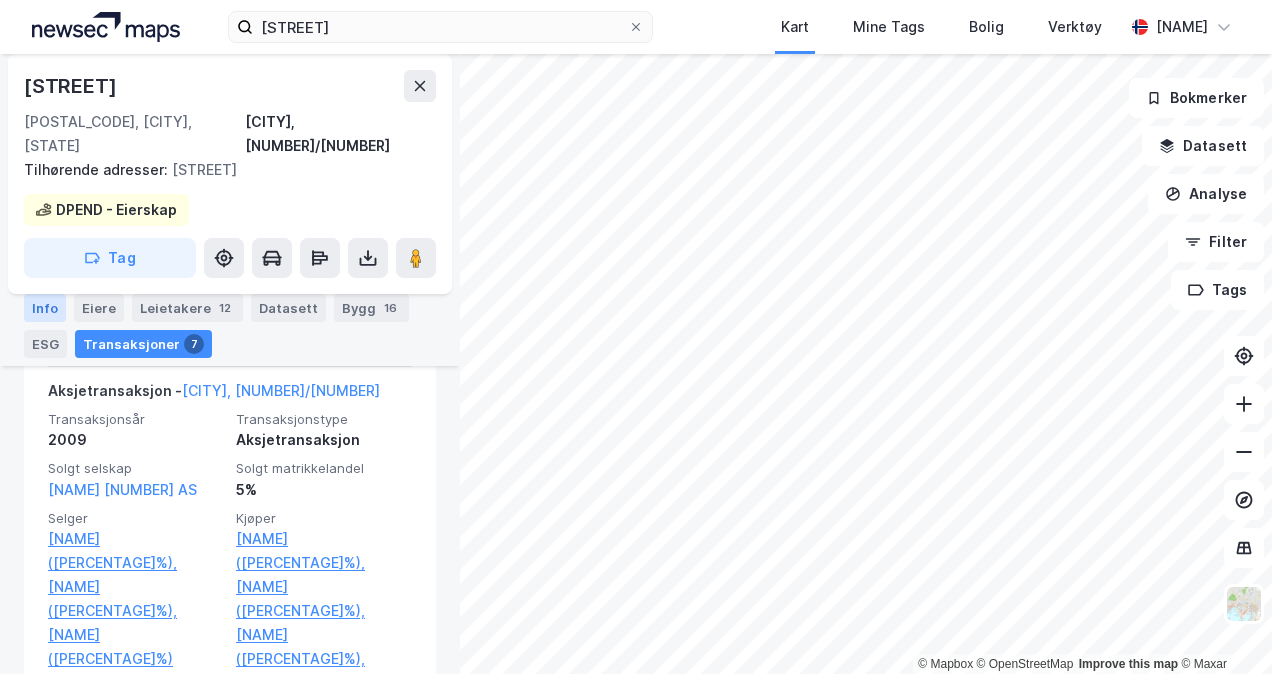 click on "Info" at bounding box center [45, 308] 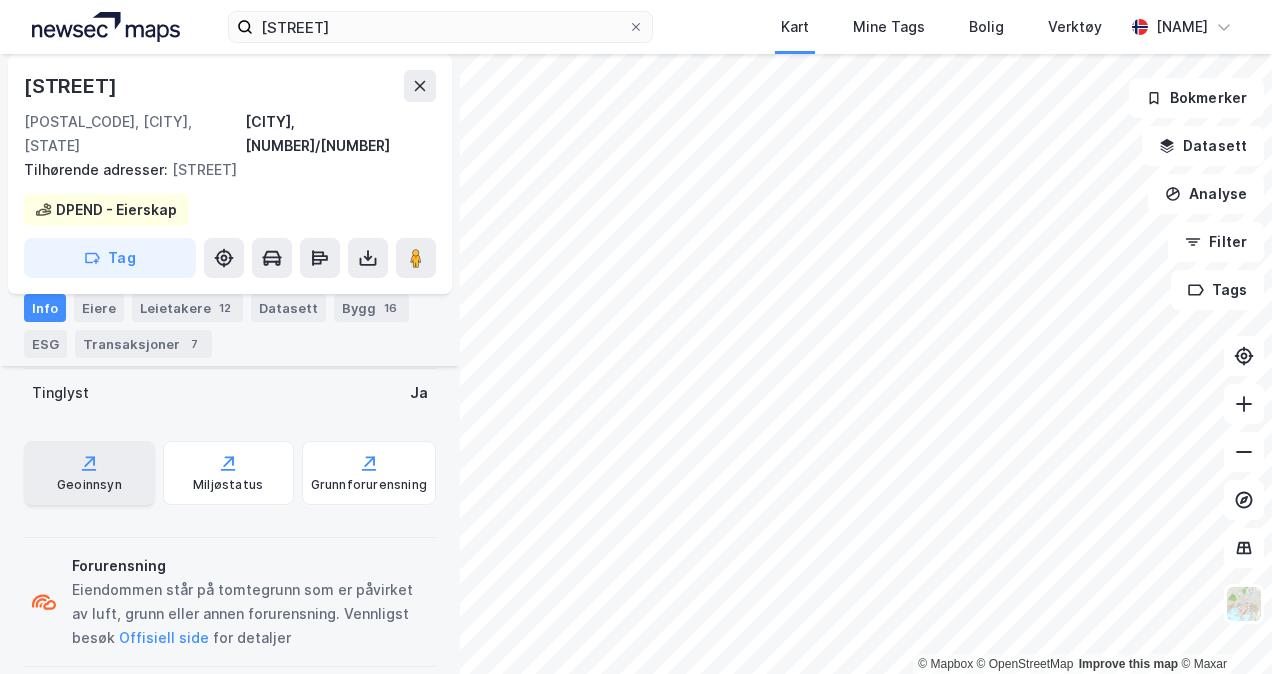 click on "Geoinnsyn" at bounding box center (89, 473) 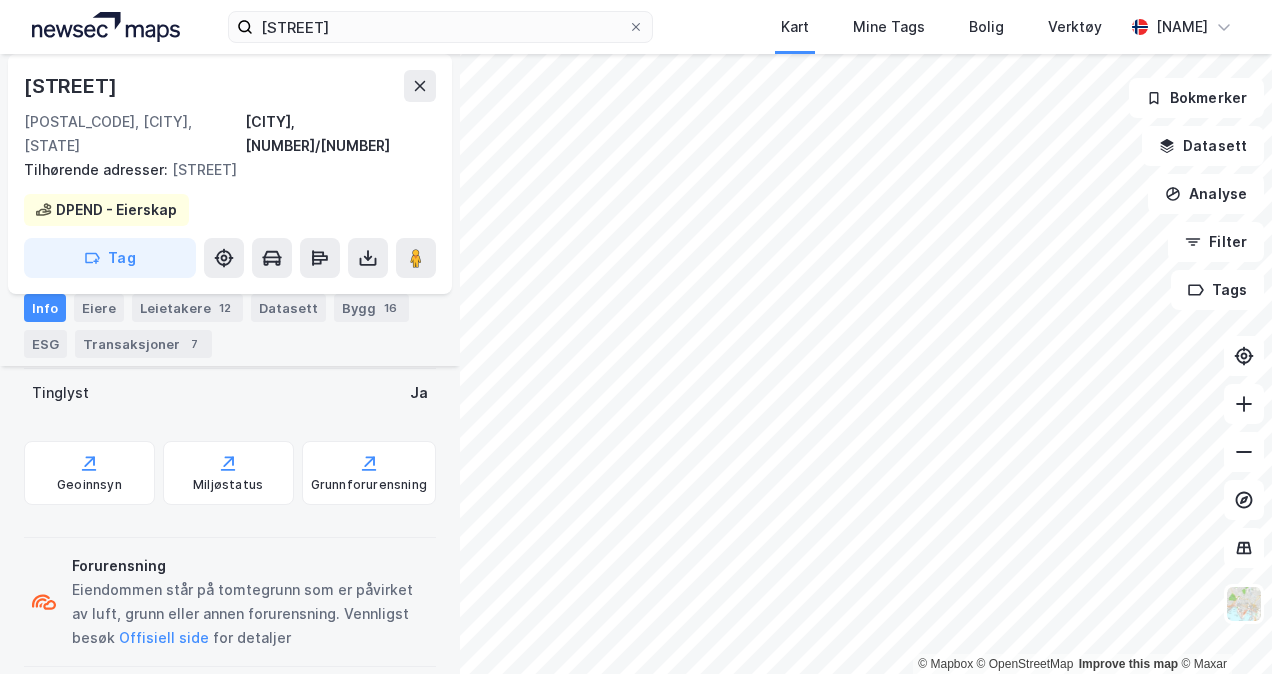 click at bounding box center (106, 27) 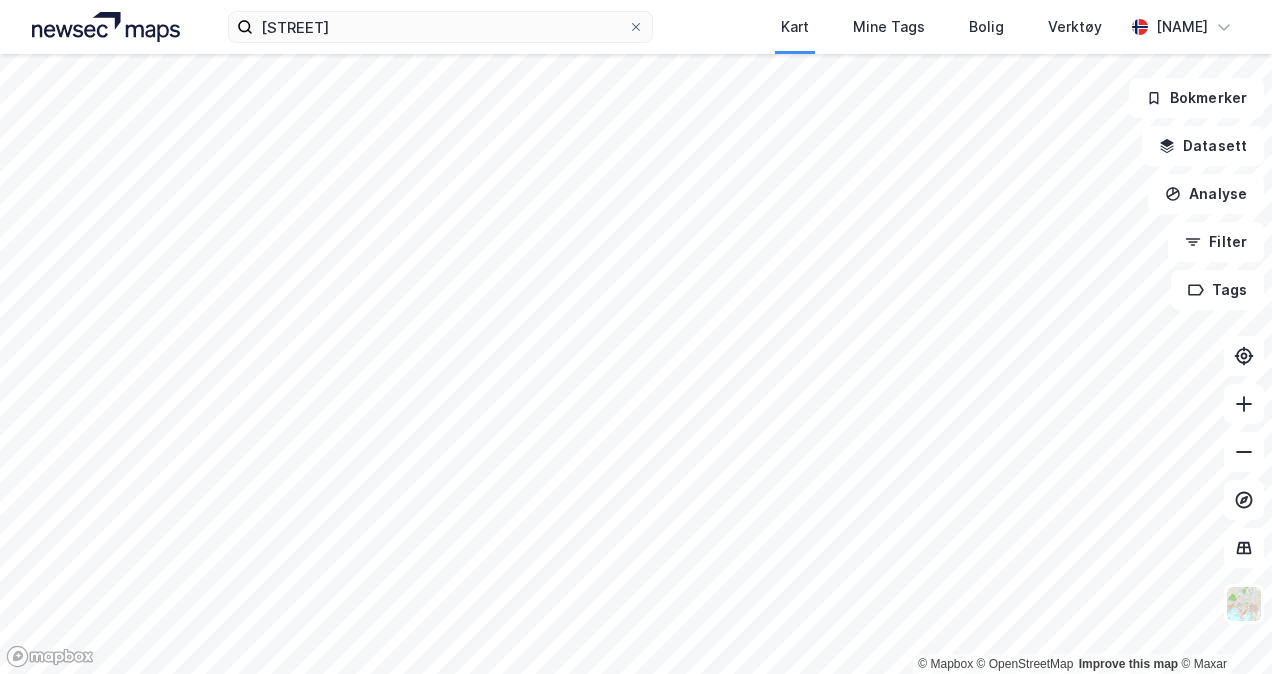 click at bounding box center [106, 27] 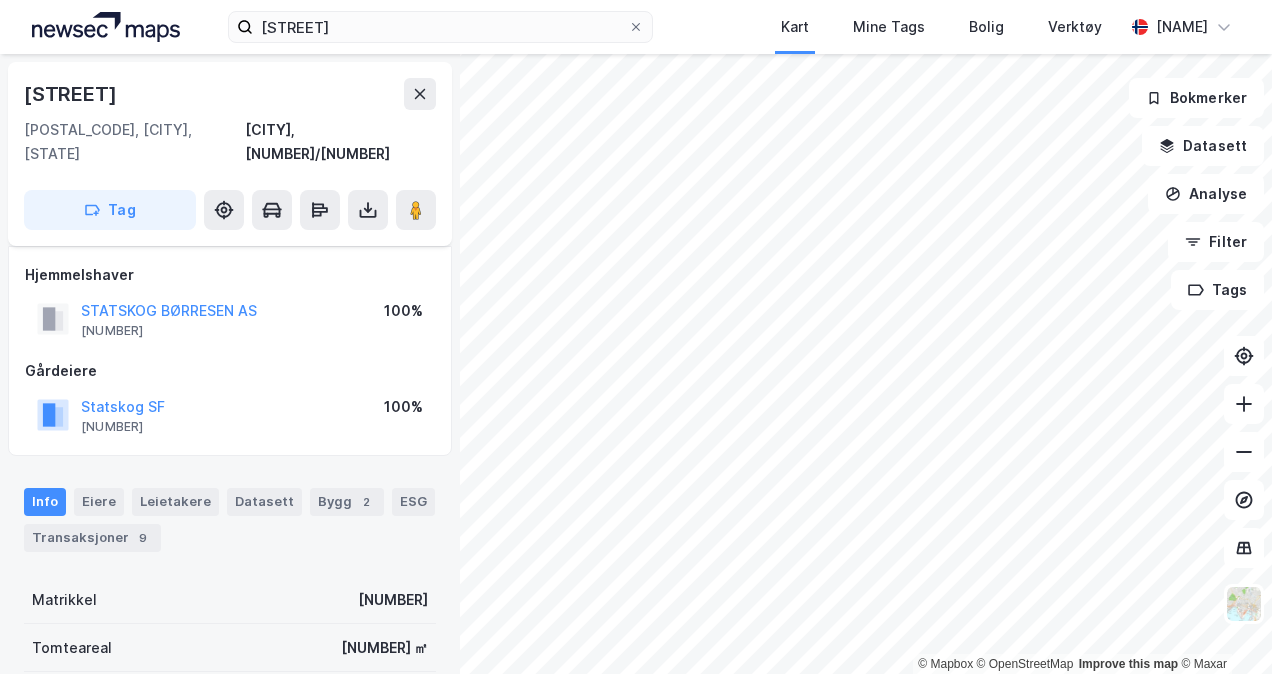 scroll, scrollTop: 413, scrollLeft: 0, axis: vertical 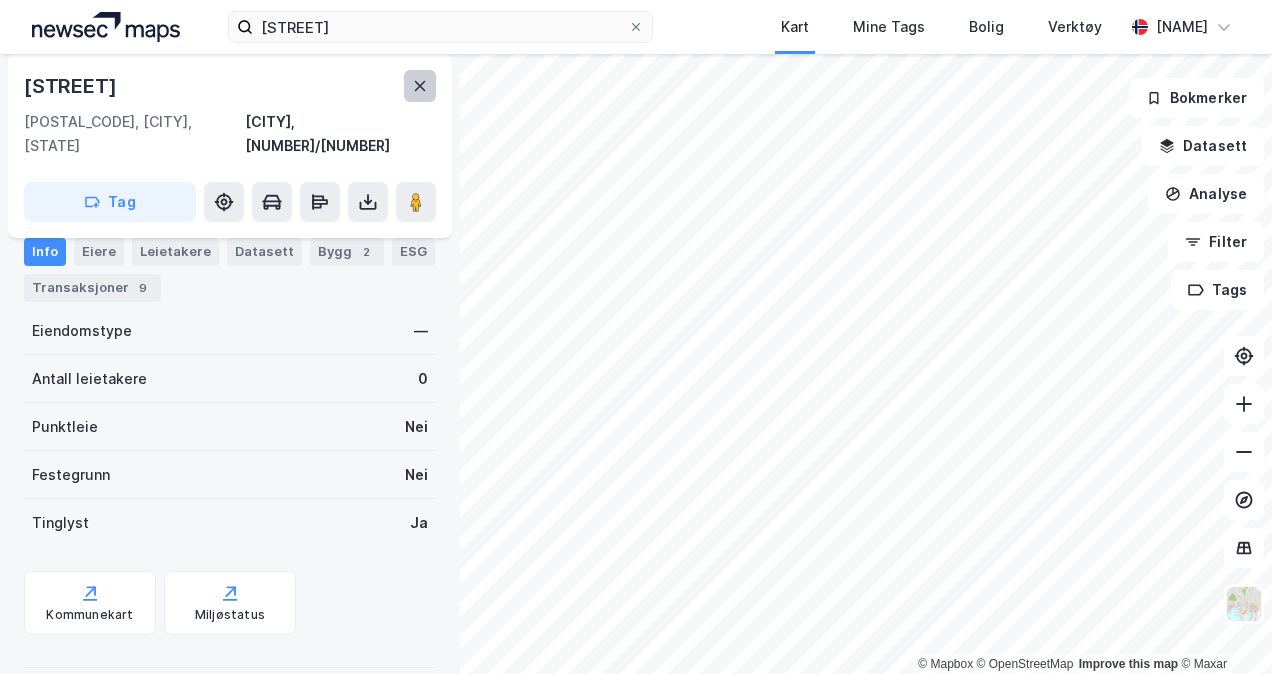 click 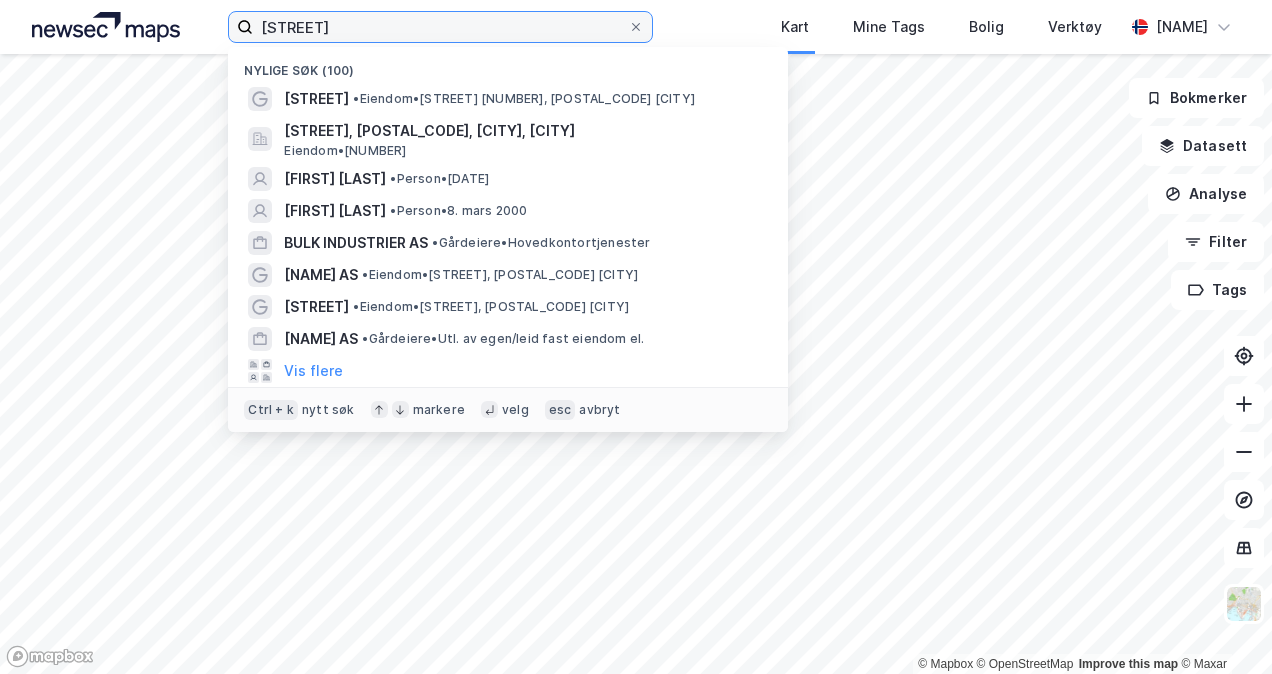 click on "[STREET]" at bounding box center [440, 27] 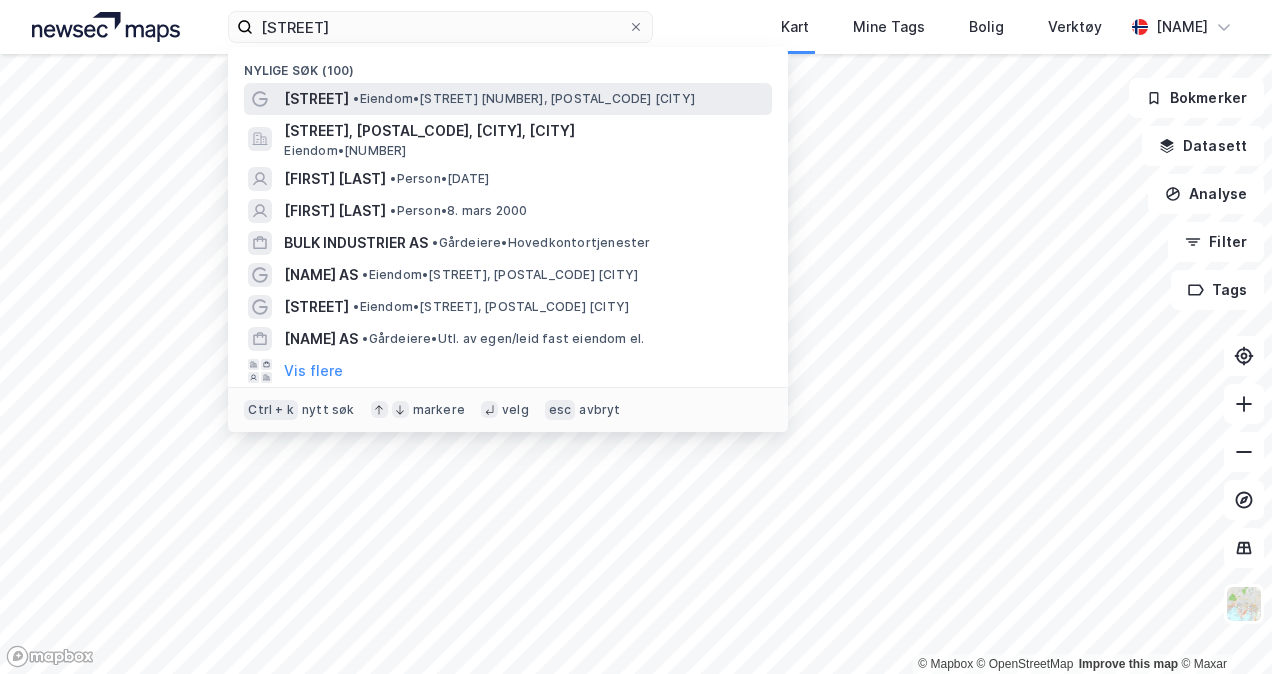 click on "•  Eiendom  •  [STREET], [POSTAL_CODE] [CITY]" at bounding box center (524, 99) 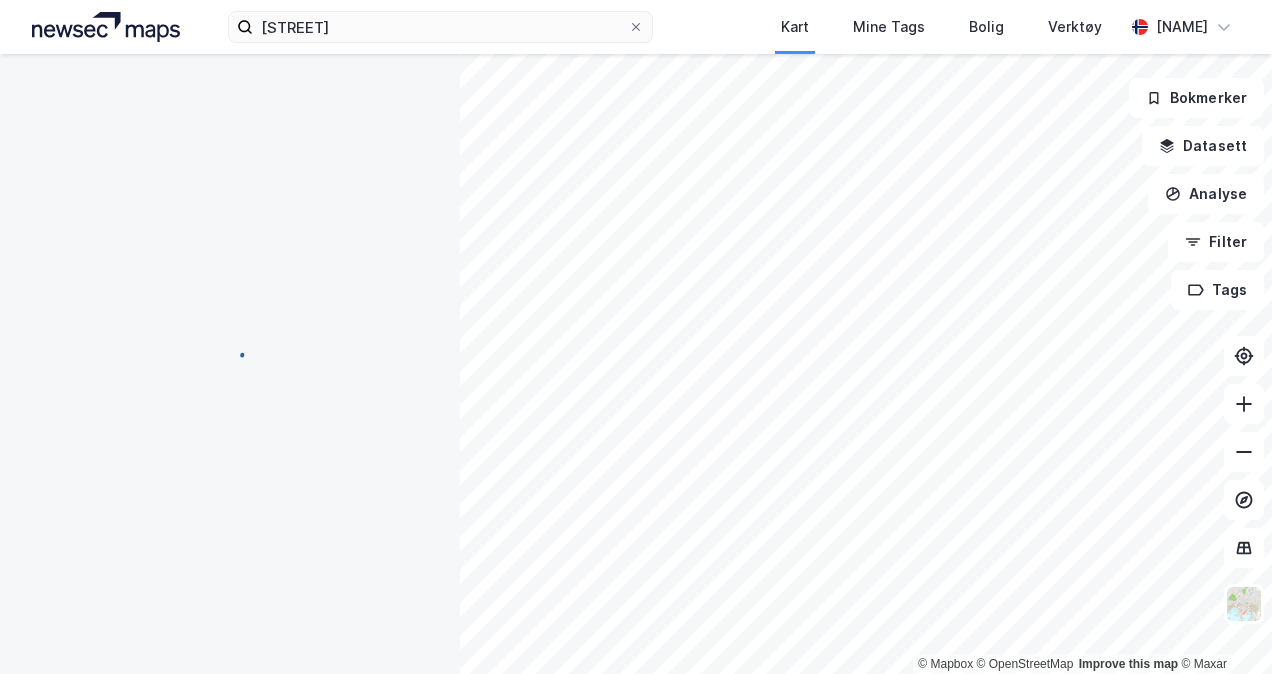 scroll, scrollTop: 0, scrollLeft: 0, axis: both 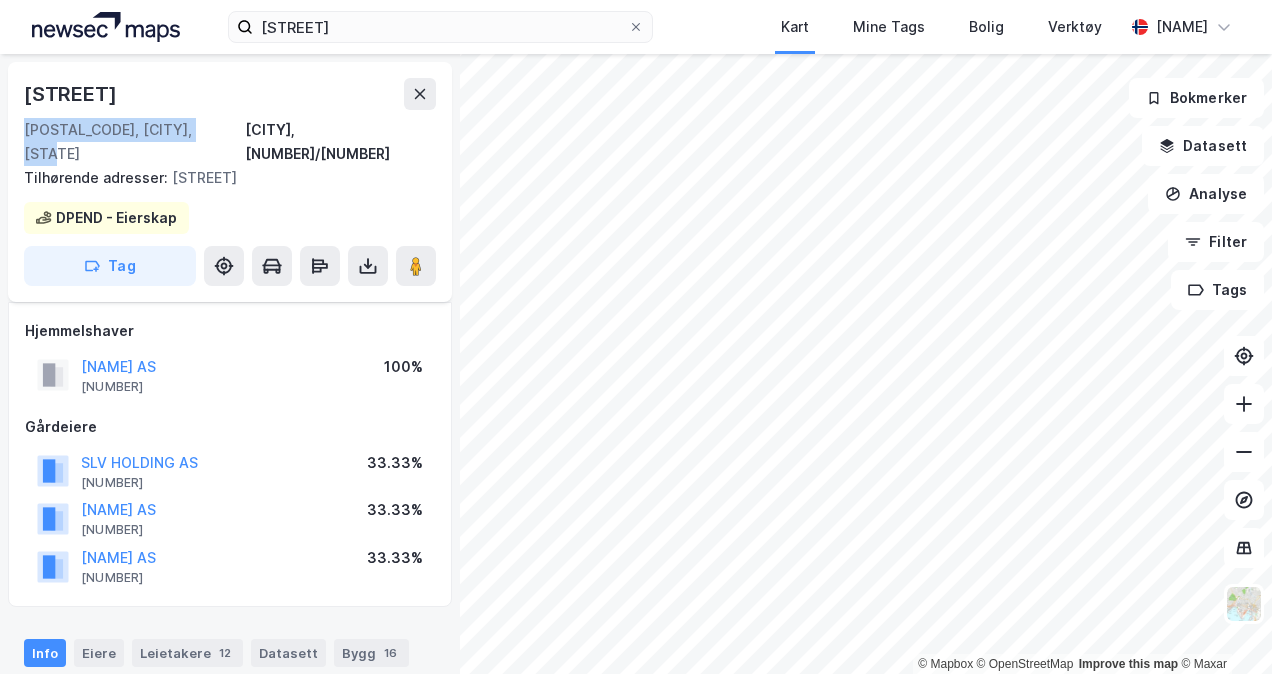 drag, startPoint x: 22, startPoint y: 126, endPoint x: 212, endPoint y: 130, distance: 190.0421 